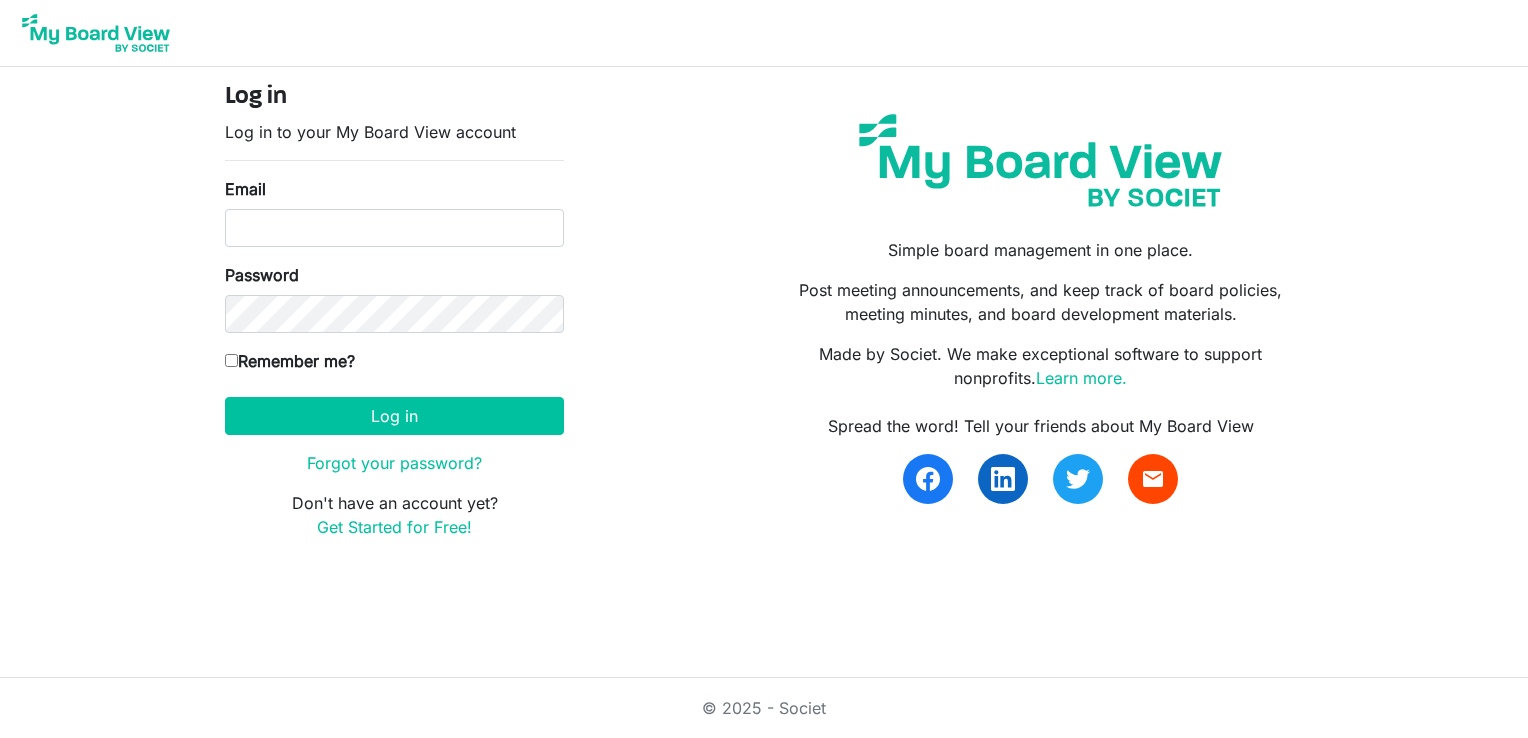 scroll, scrollTop: 0, scrollLeft: 0, axis: both 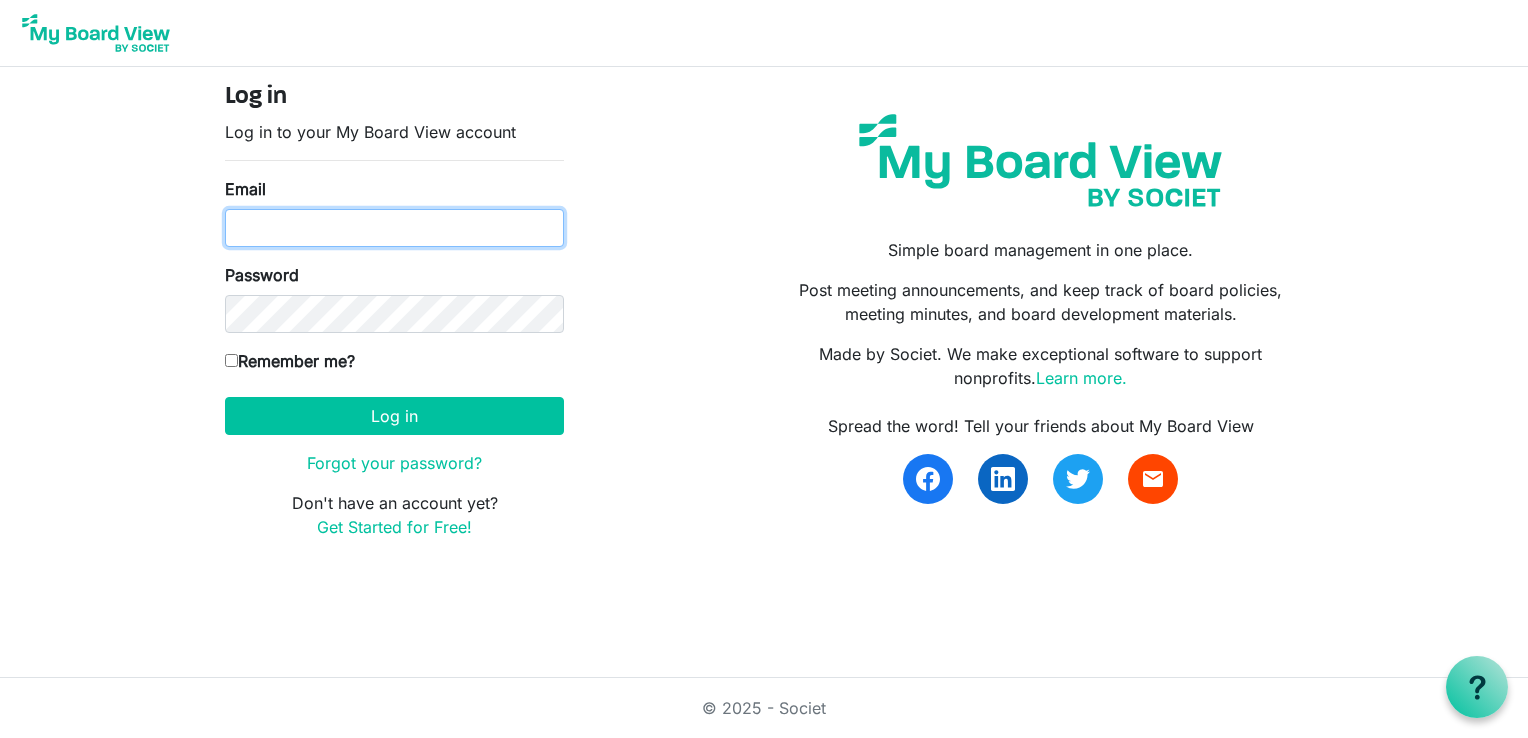 type on "[EMAIL]" 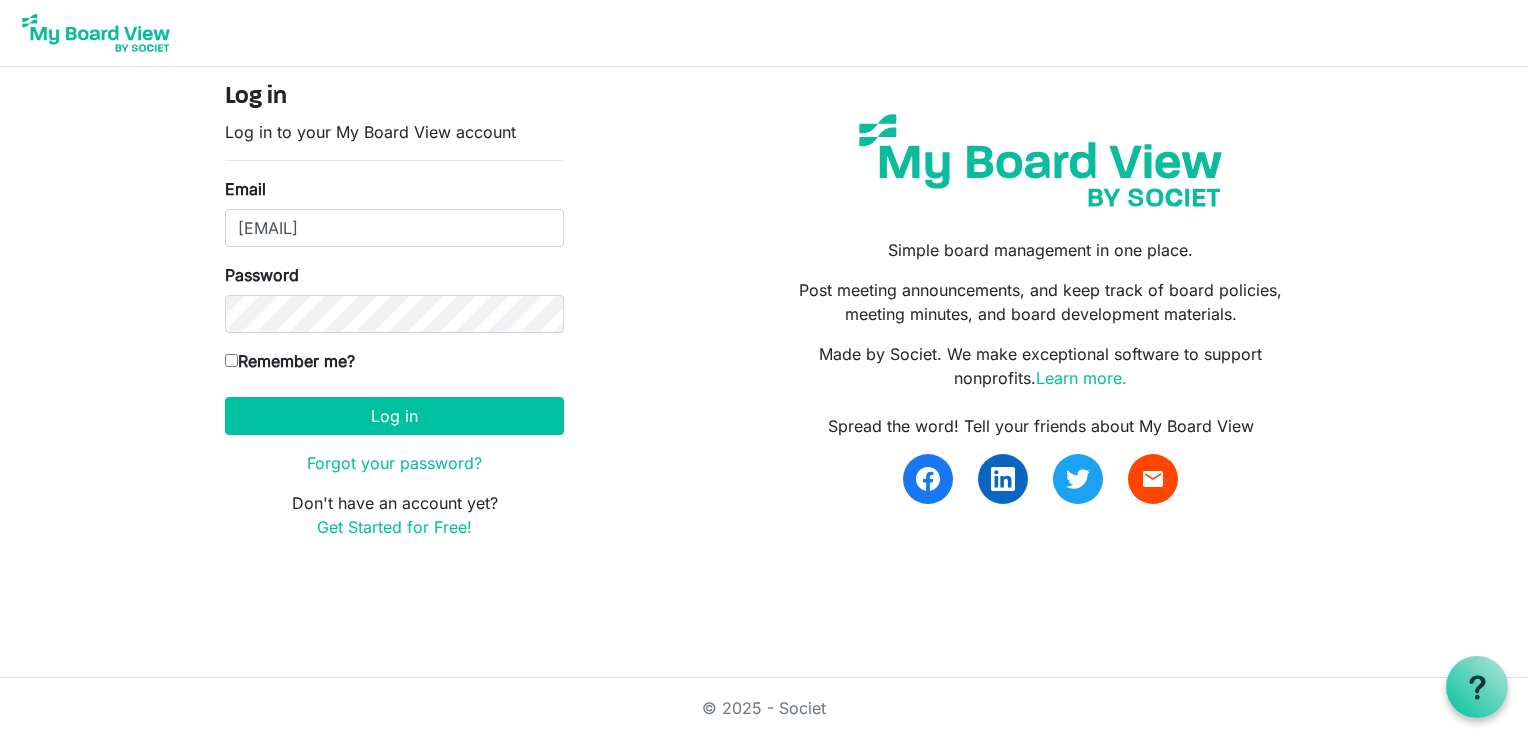 click on "Remember me?" at bounding box center (231, 360) 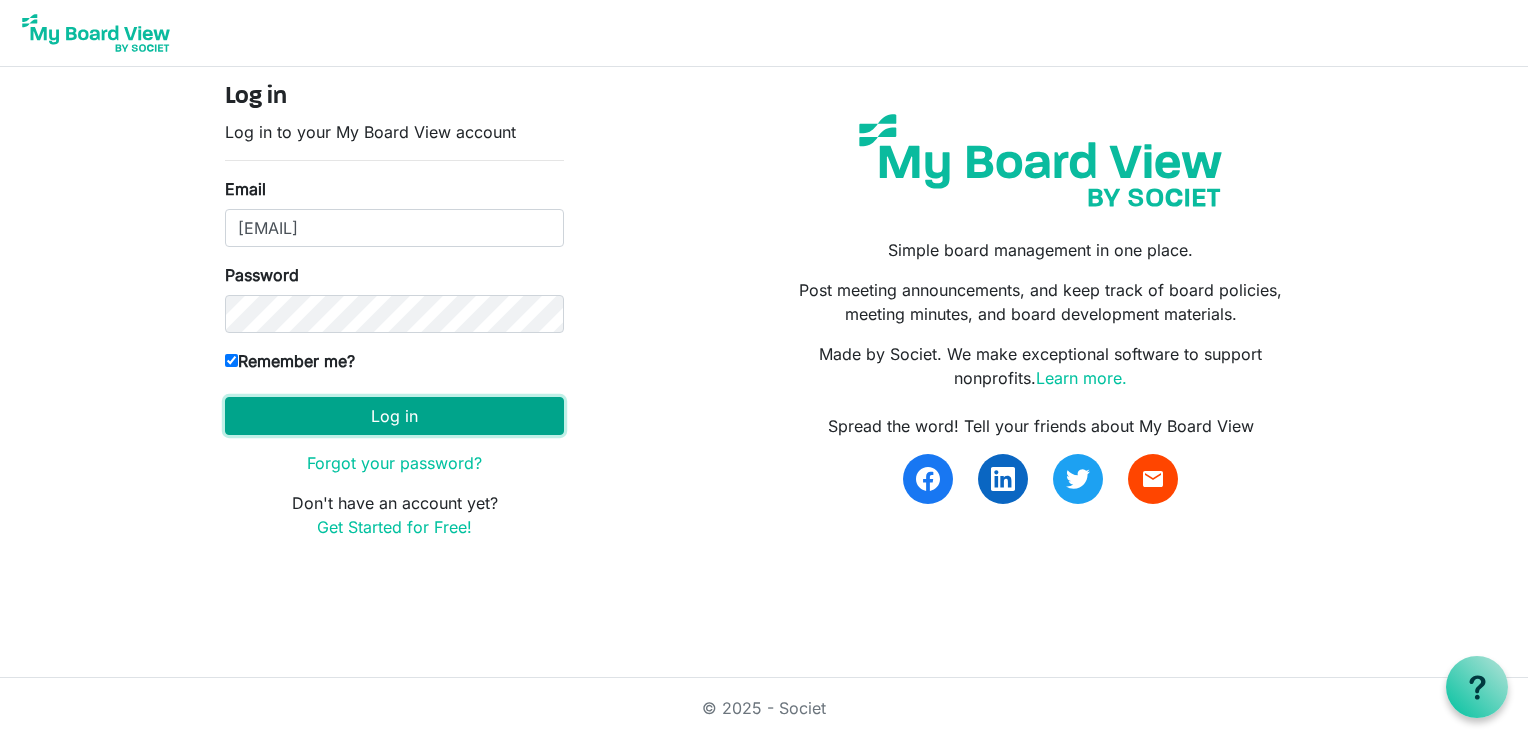 click on "Log in" at bounding box center [394, 416] 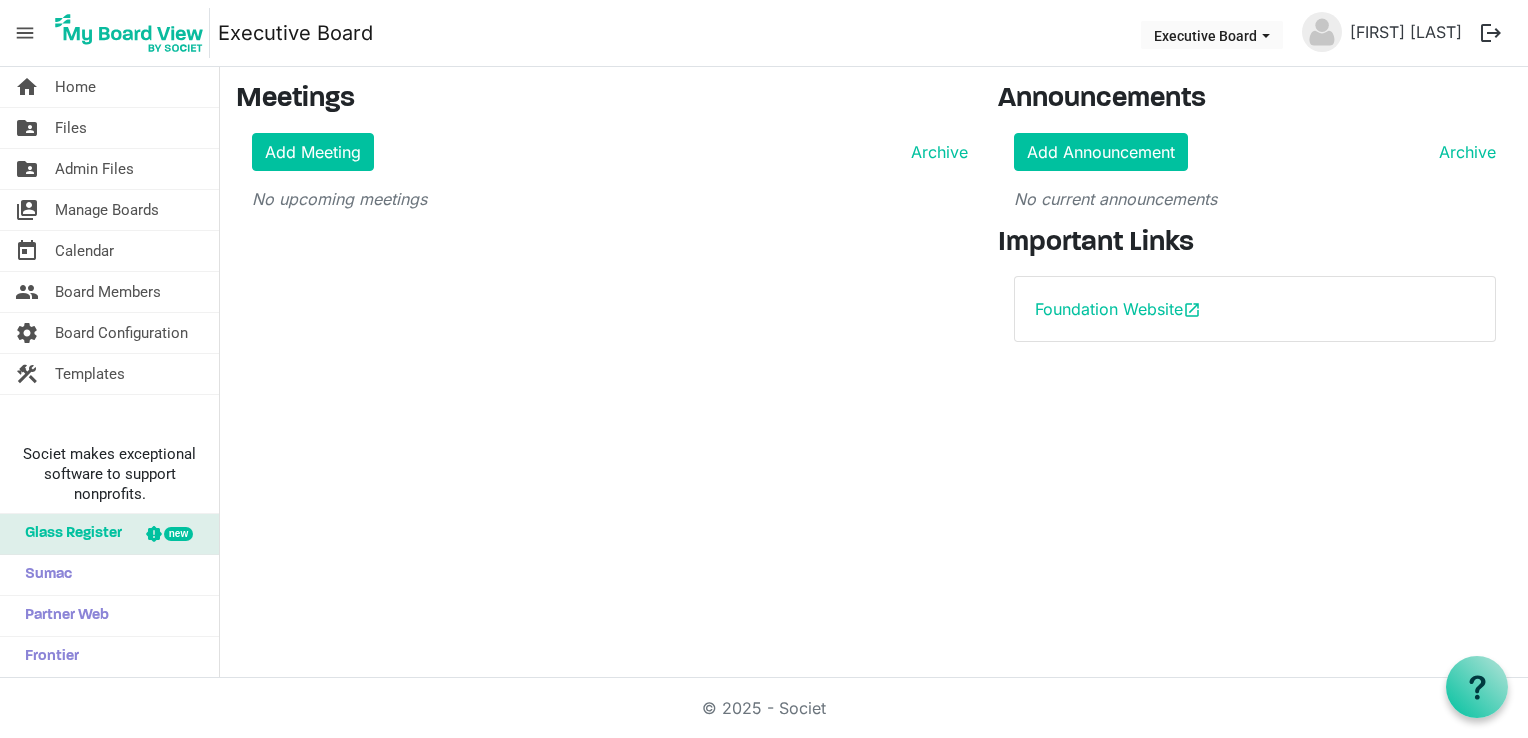 scroll, scrollTop: 0, scrollLeft: 0, axis: both 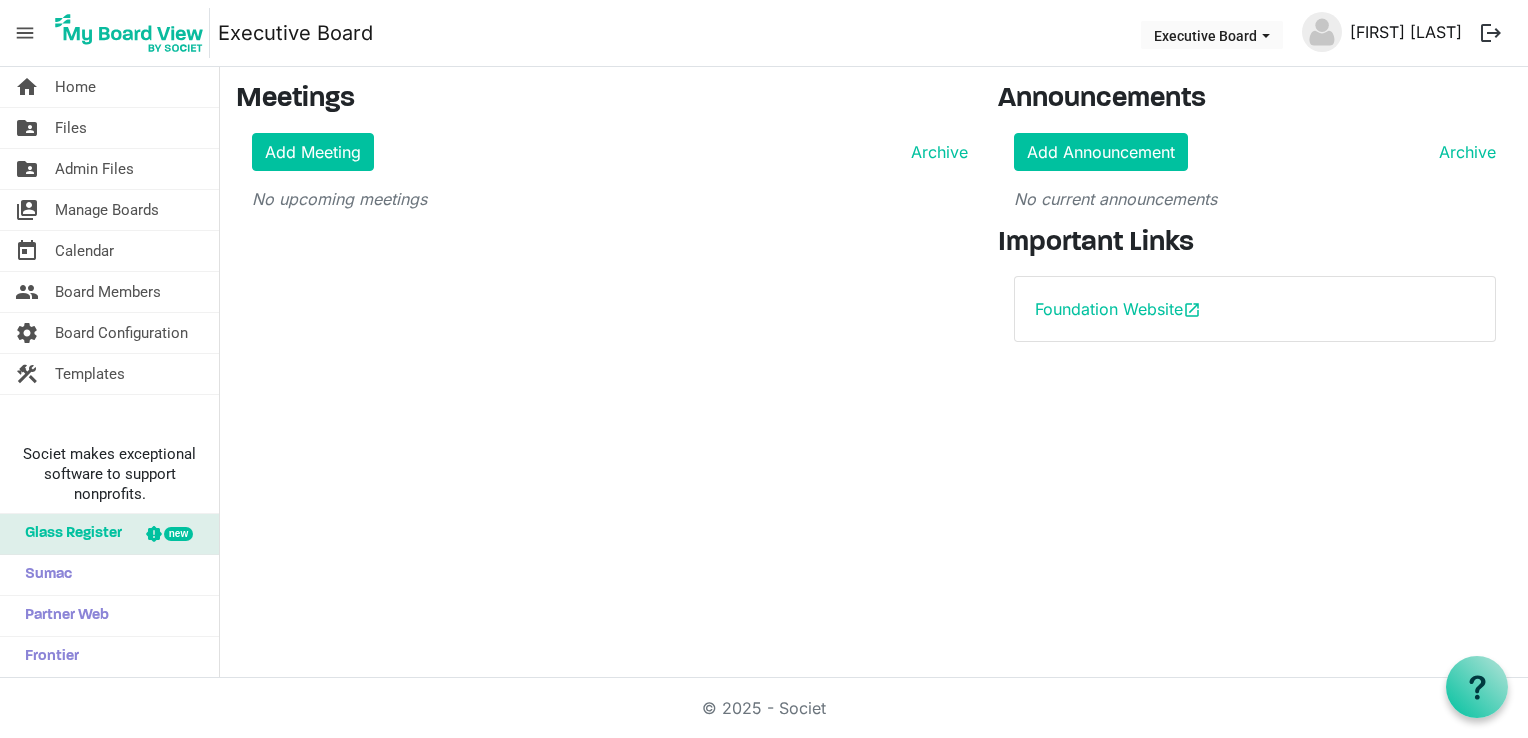 click on "Melissa Scholfield" at bounding box center (1406, 32) 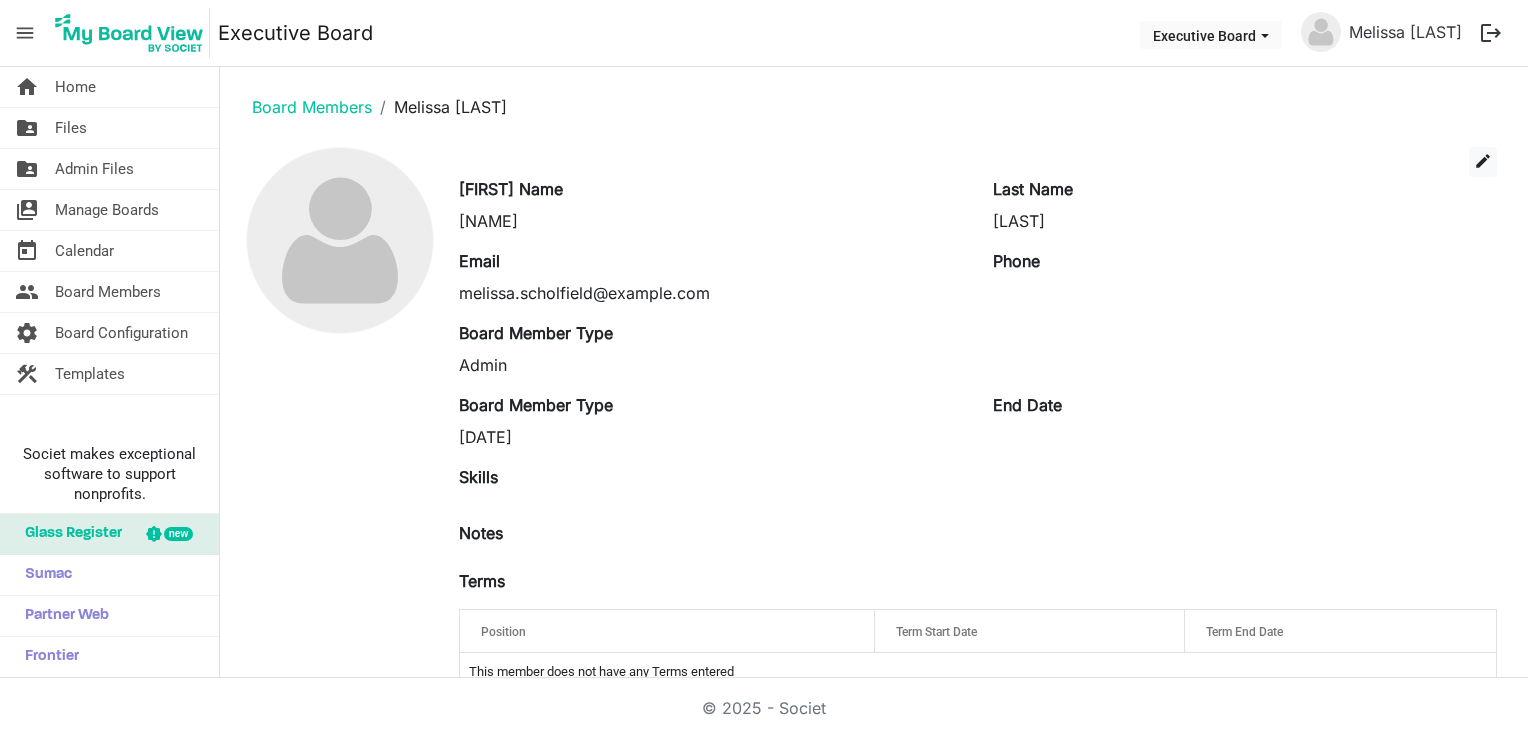 scroll, scrollTop: 0, scrollLeft: 0, axis: both 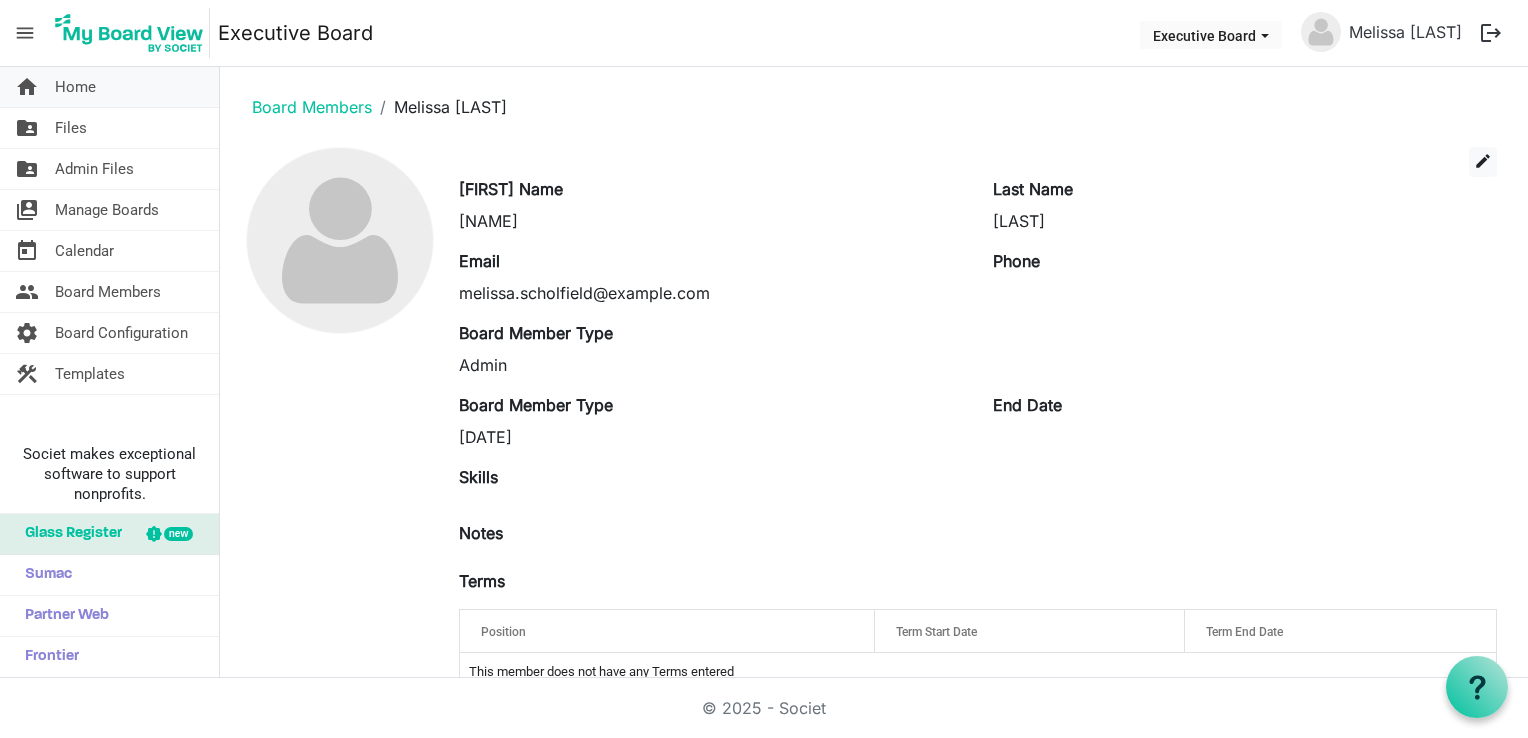 click on "Home" at bounding box center [75, 87] 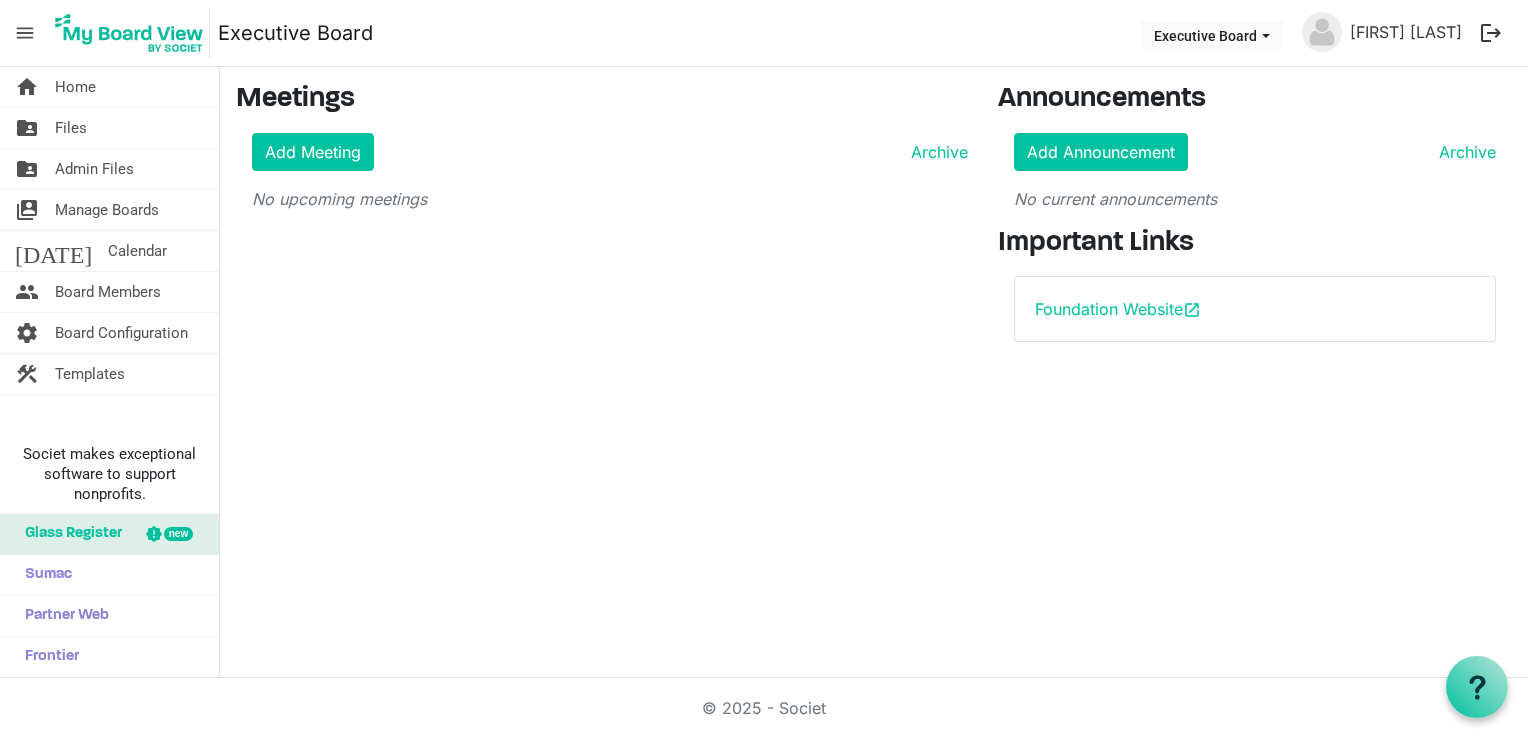 scroll, scrollTop: 0, scrollLeft: 0, axis: both 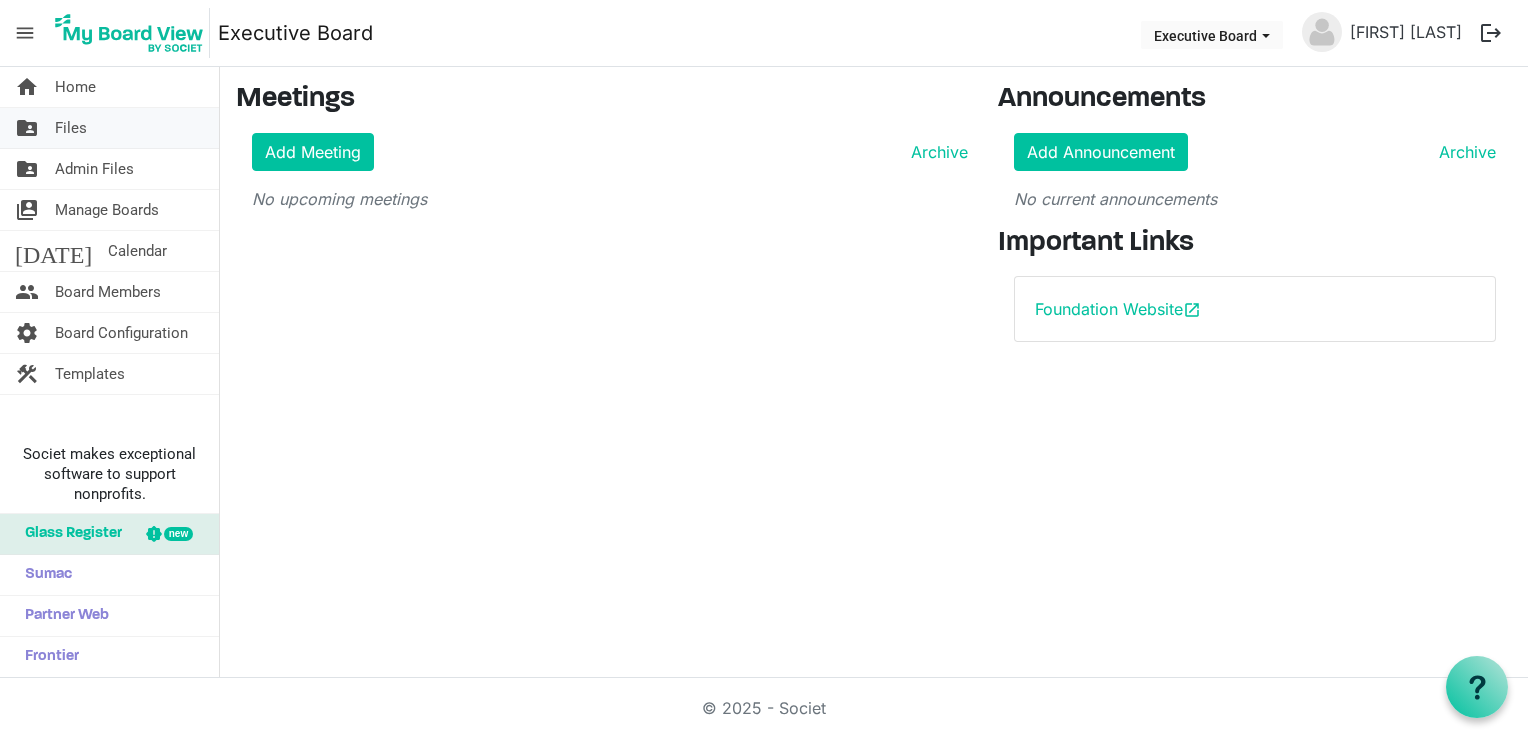 click on "Files" at bounding box center [71, 128] 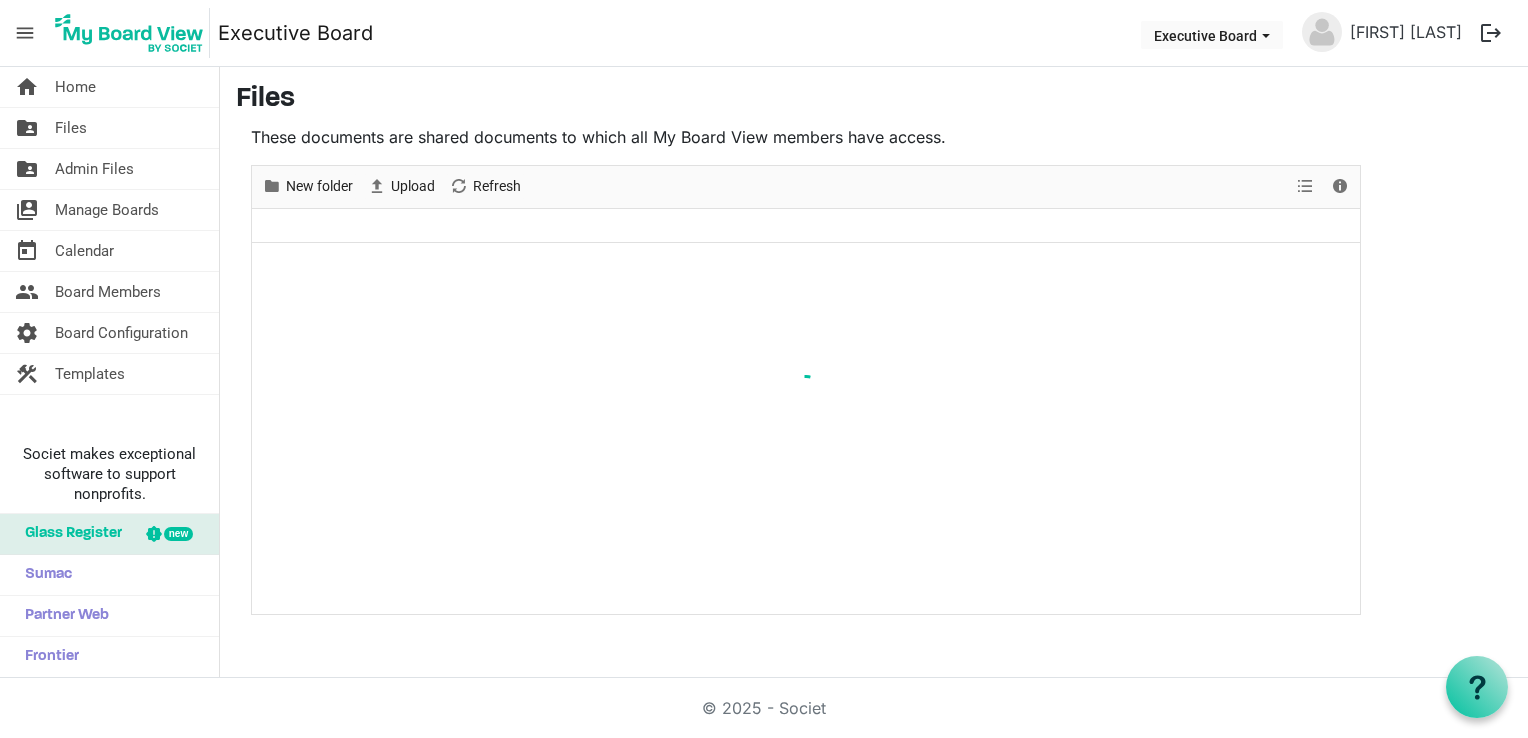 scroll, scrollTop: 0, scrollLeft: 0, axis: both 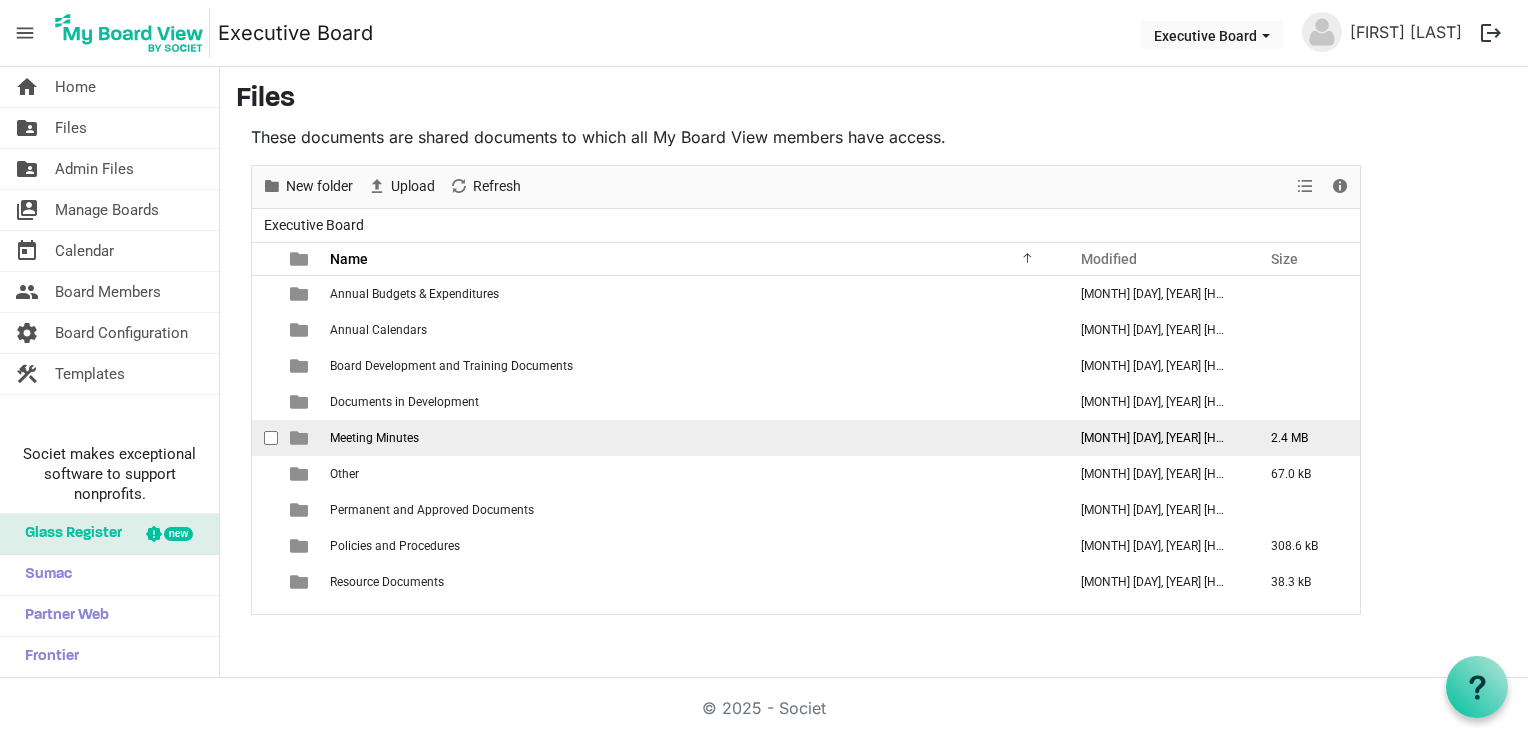 click on "Meeting Minutes" at bounding box center (692, 438) 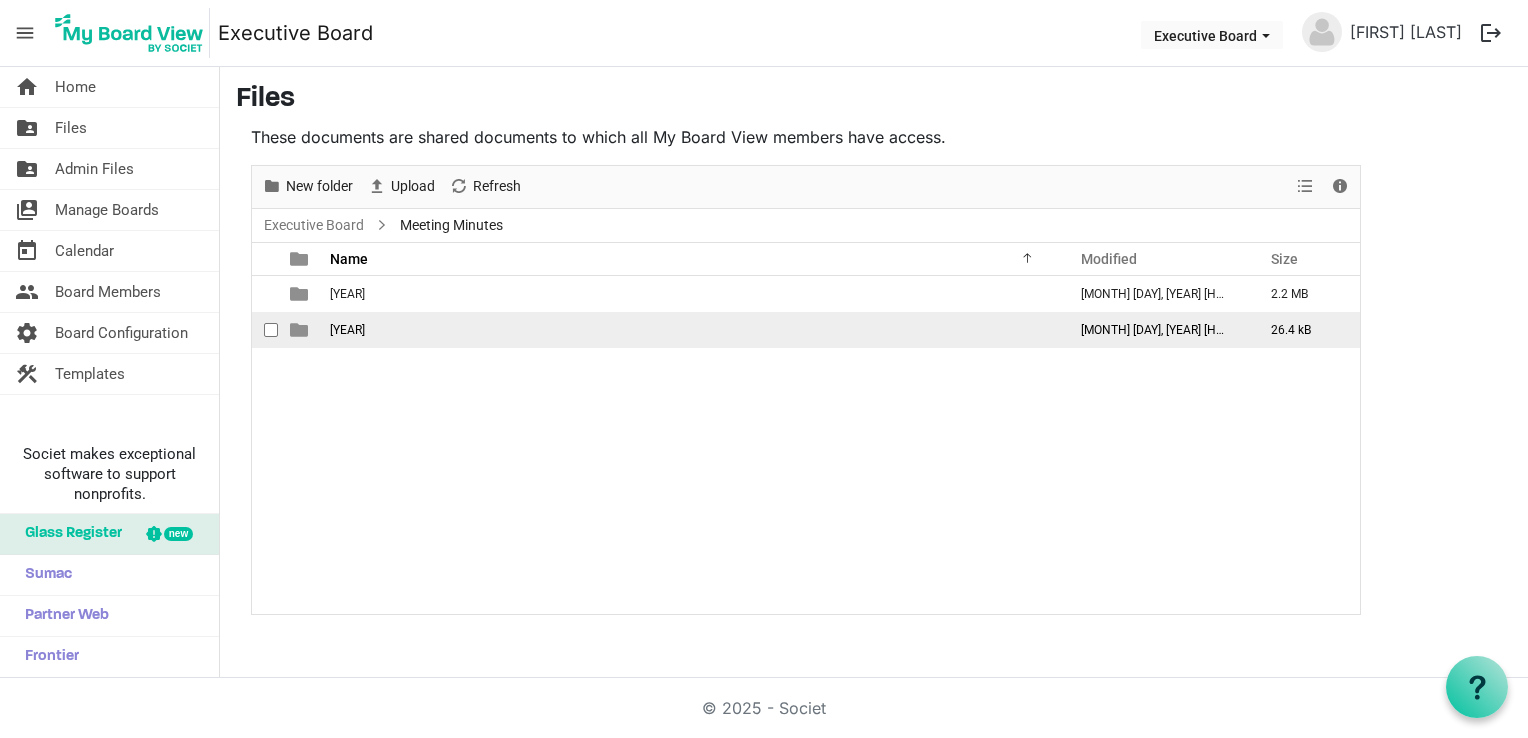 click at bounding box center (301, 330) 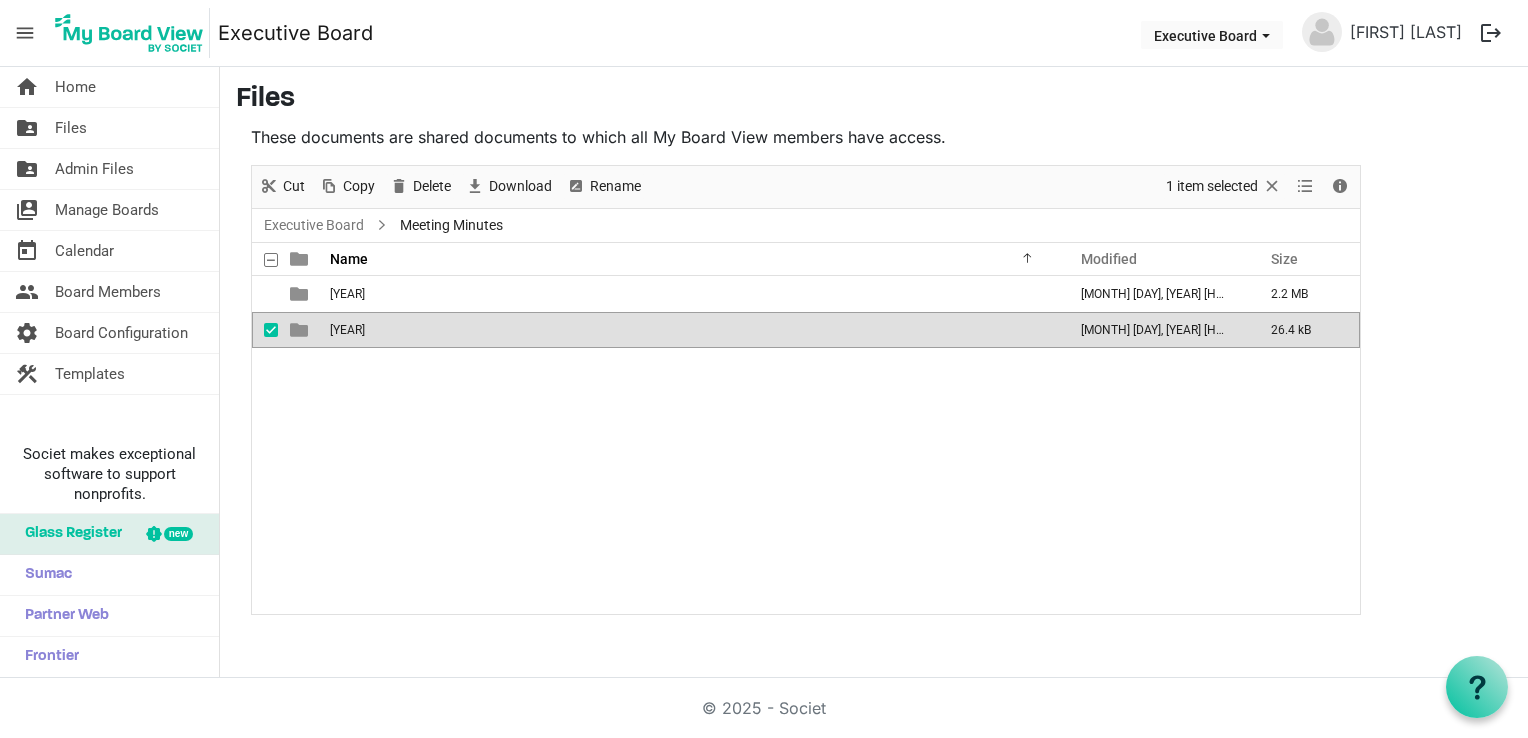 click at bounding box center (301, 330) 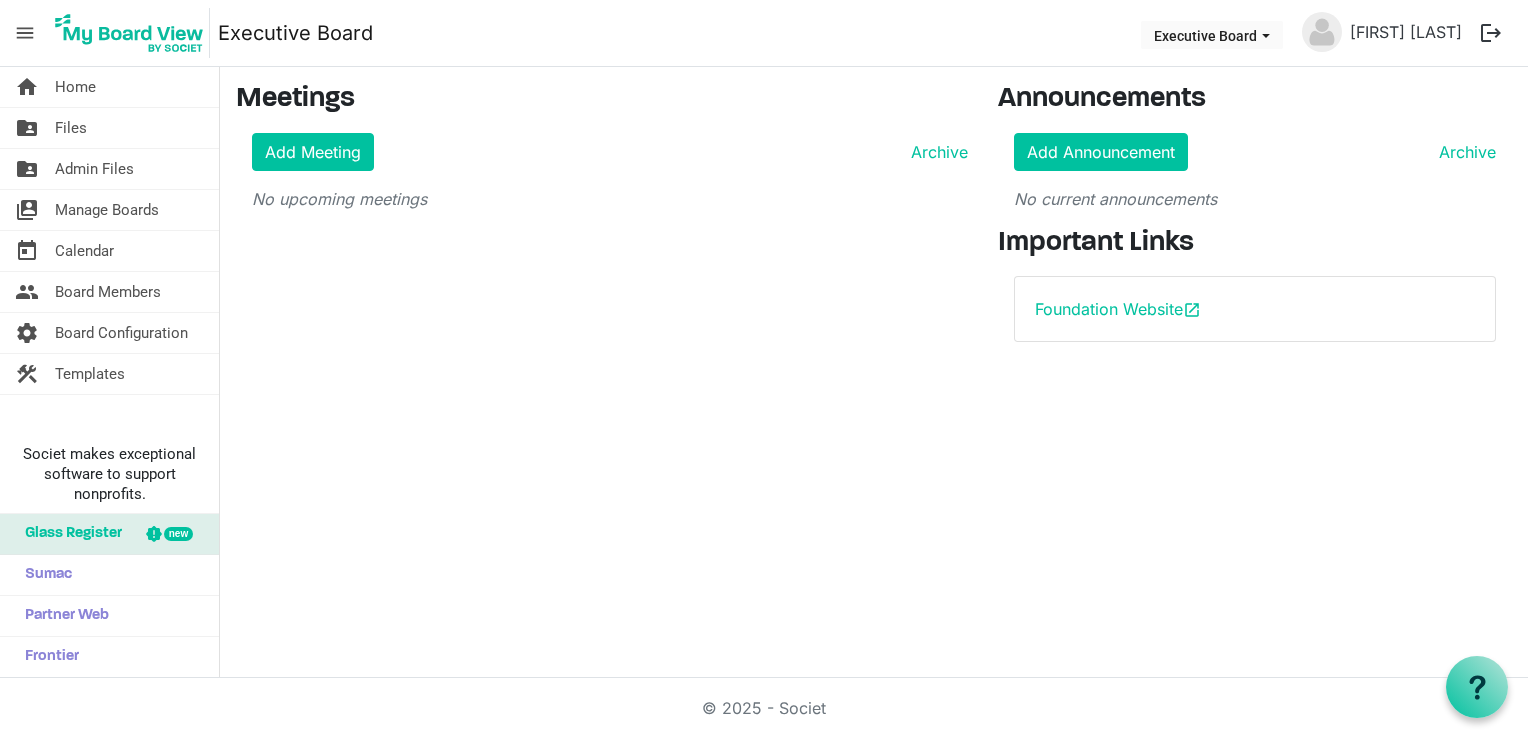 scroll, scrollTop: 0, scrollLeft: 0, axis: both 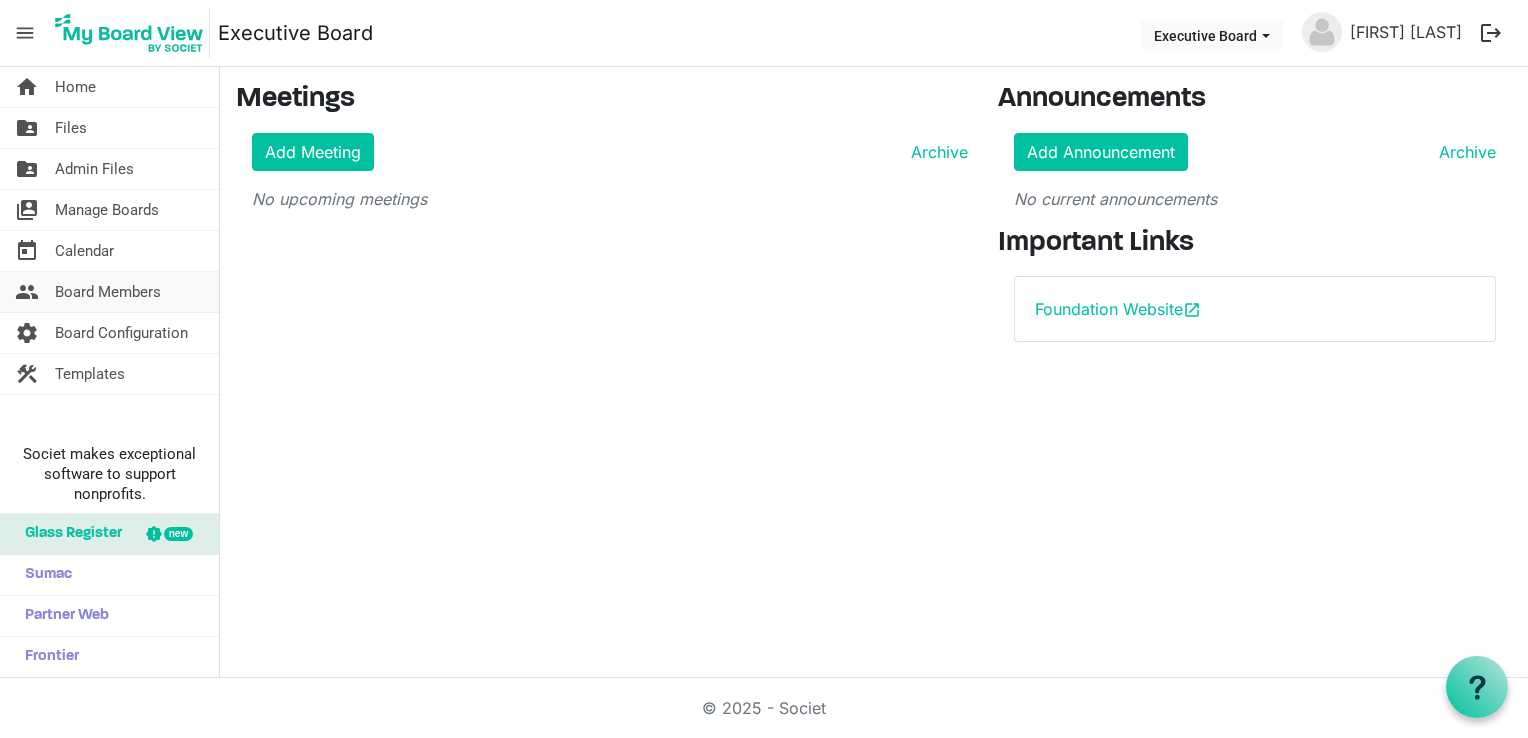 click on "Board Members" at bounding box center [108, 292] 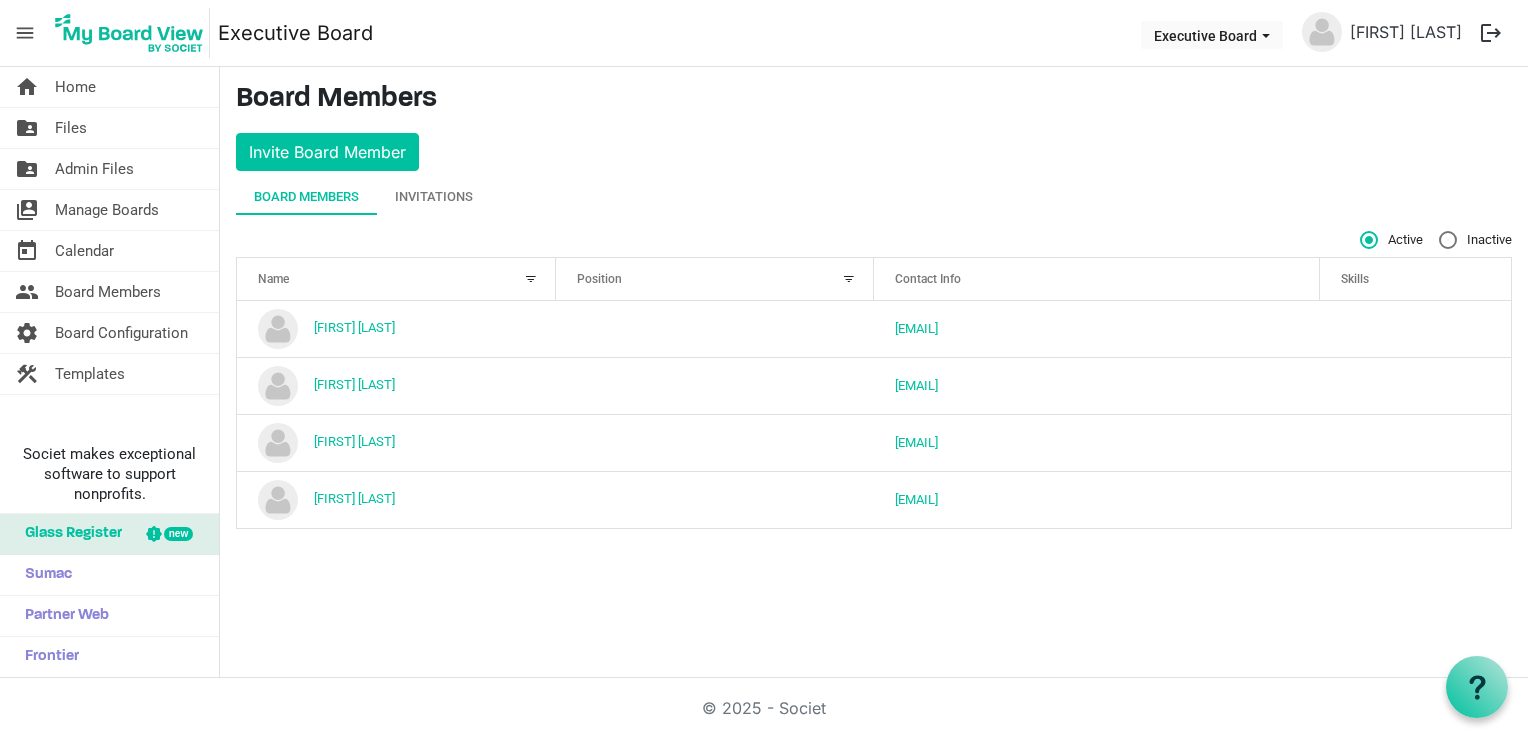 scroll, scrollTop: 0, scrollLeft: 0, axis: both 